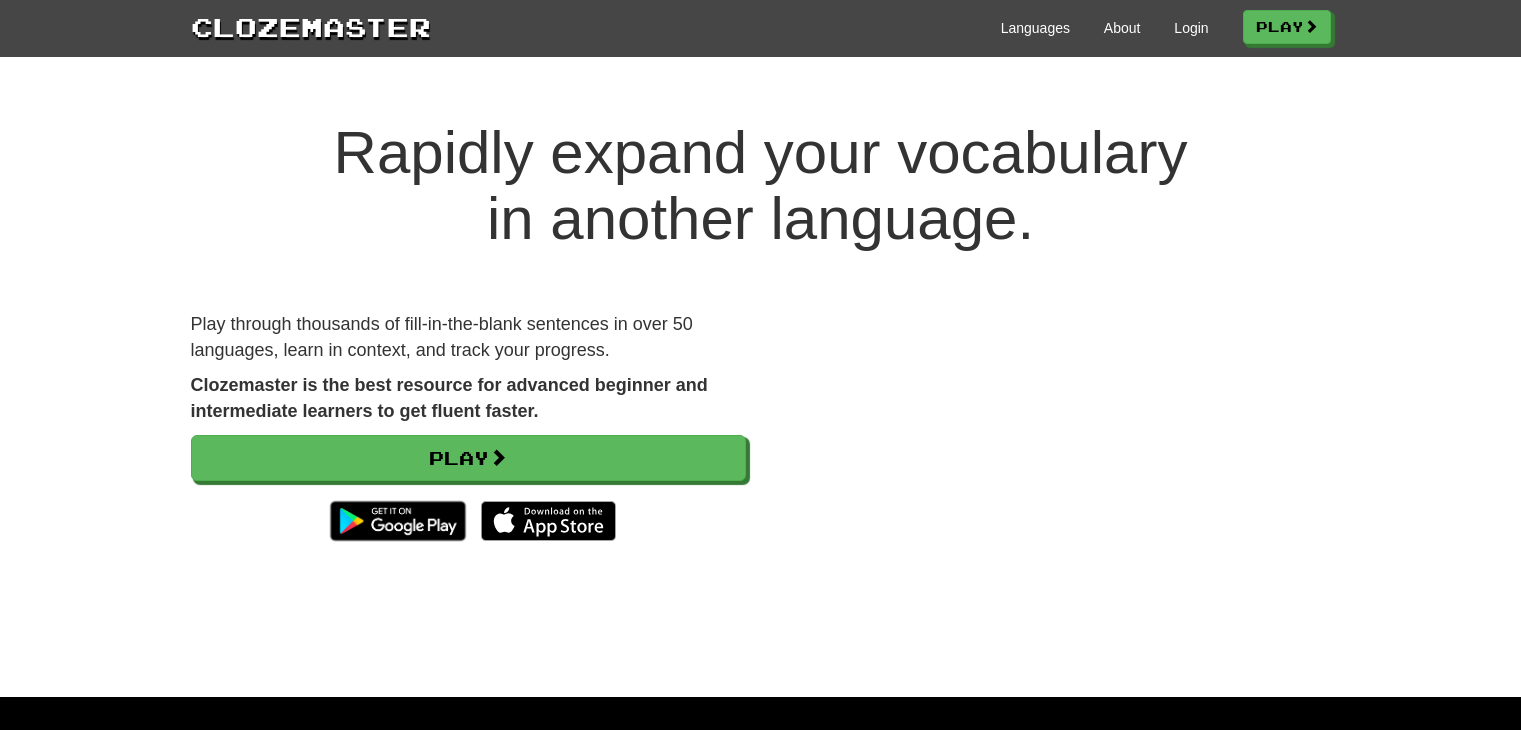 scroll, scrollTop: 0, scrollLeft: 0, axis: both 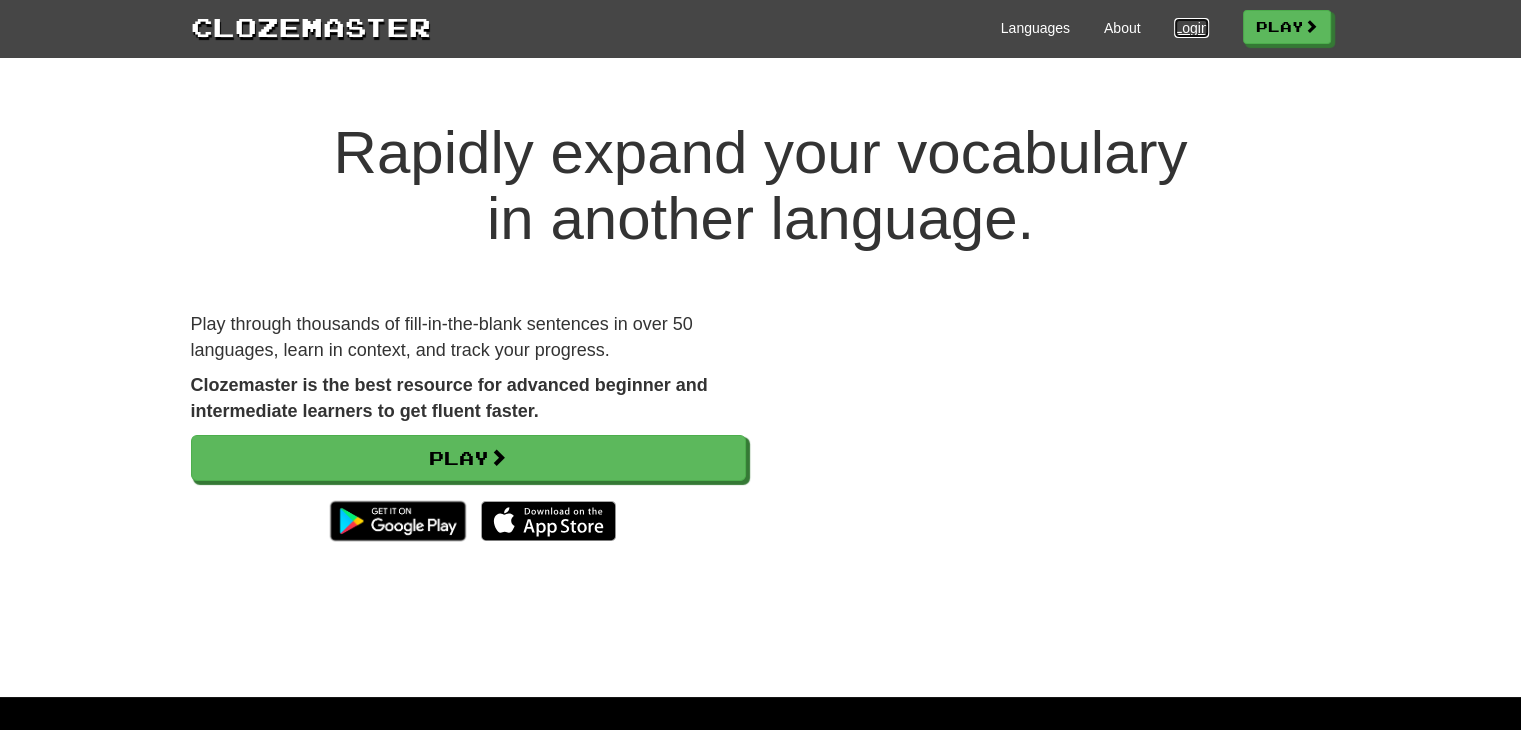 click on "Login" at bounding box center (1191, 28) 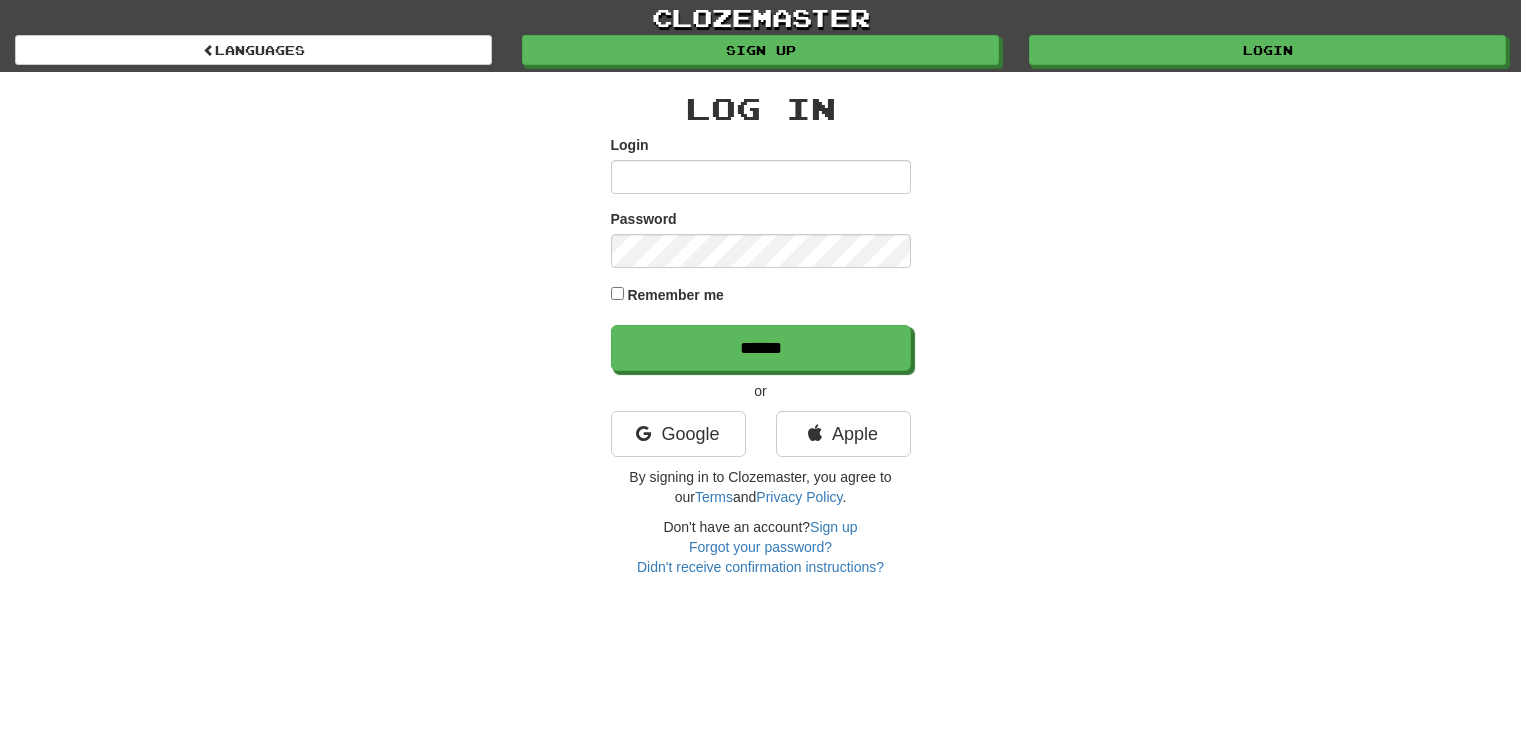 scroll, scrollTop: 0, scrollLeft: 0, axis: both 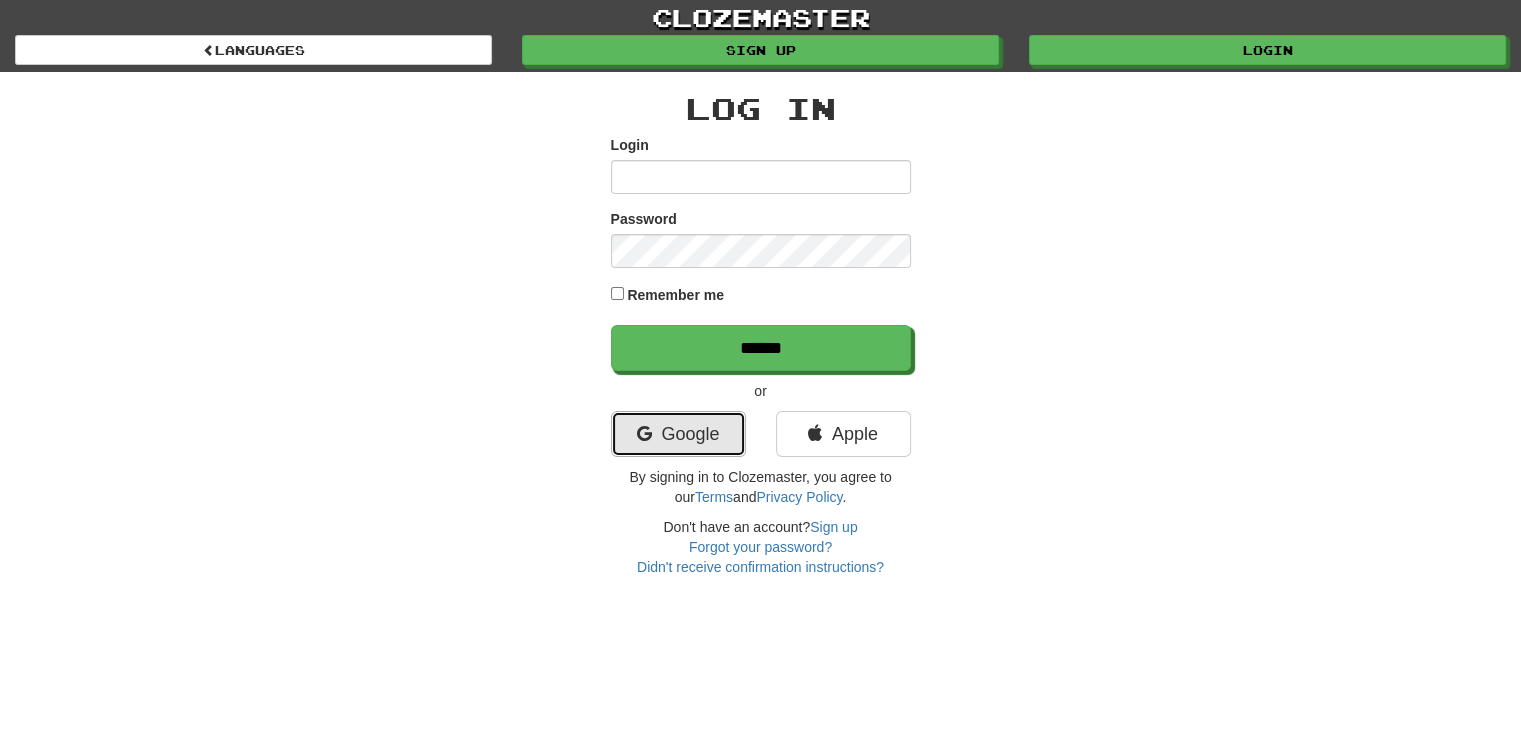 click at bounding box center [643, 434] 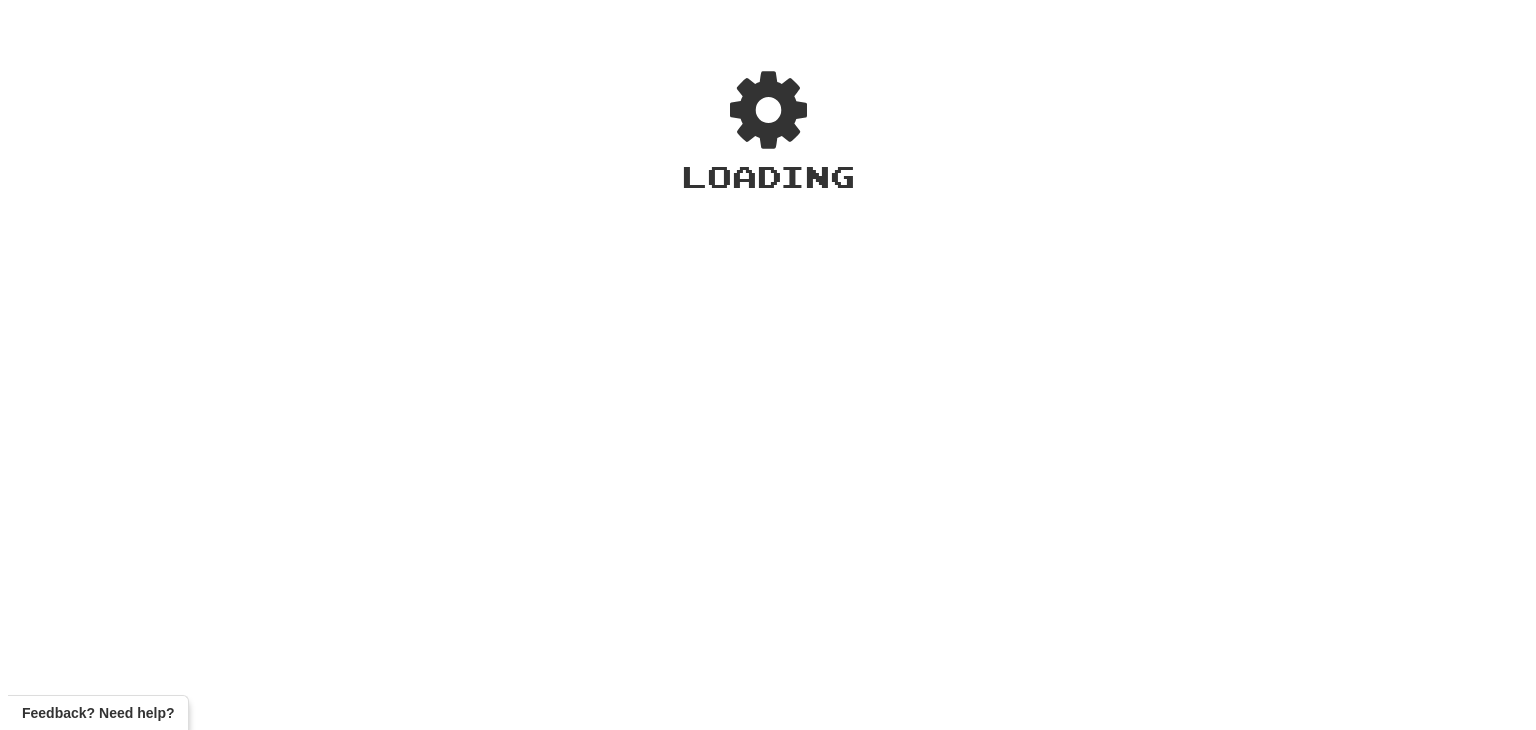 scroll, scrollTop: 0, scrollLeft: 0, axis: both 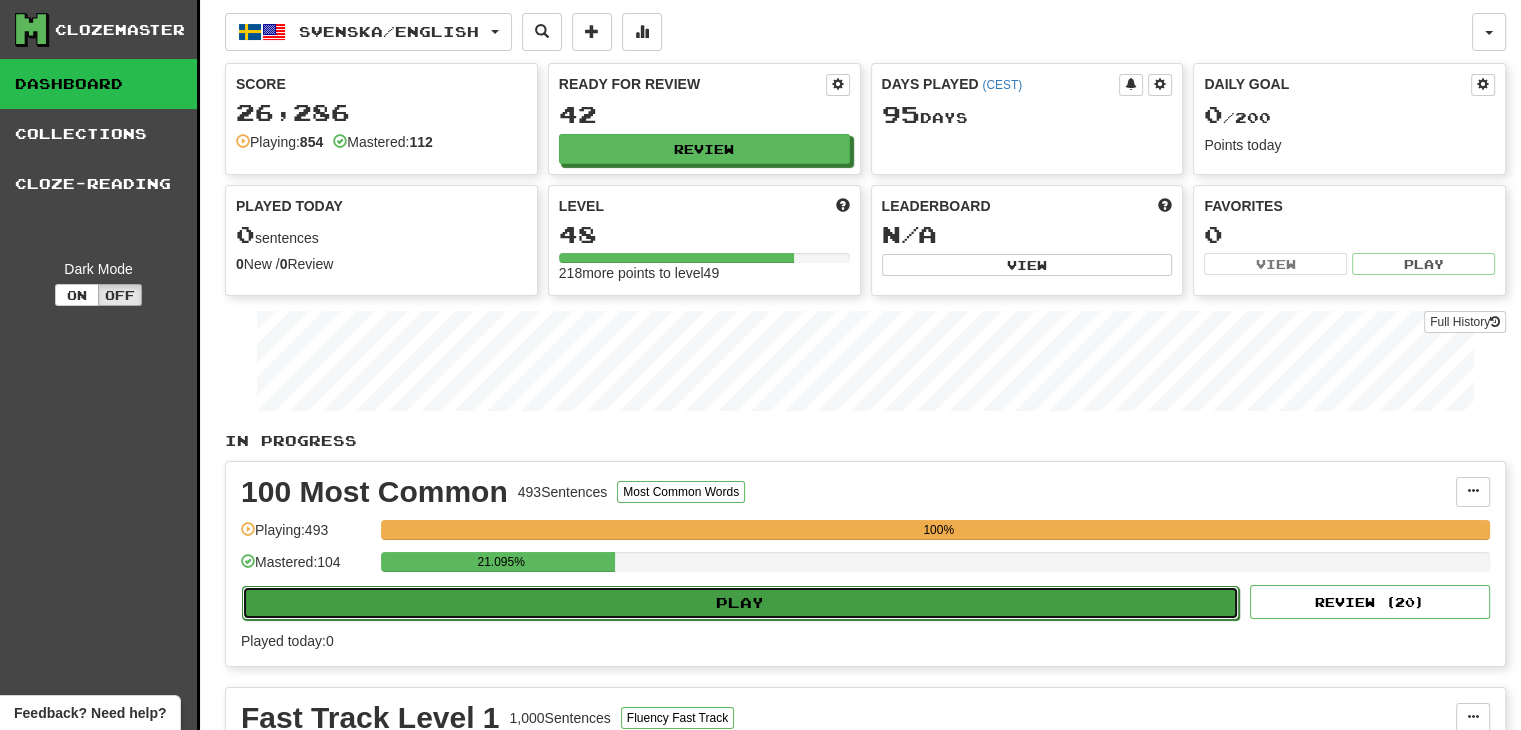 click on "Play" at bounding box center [740, 603] 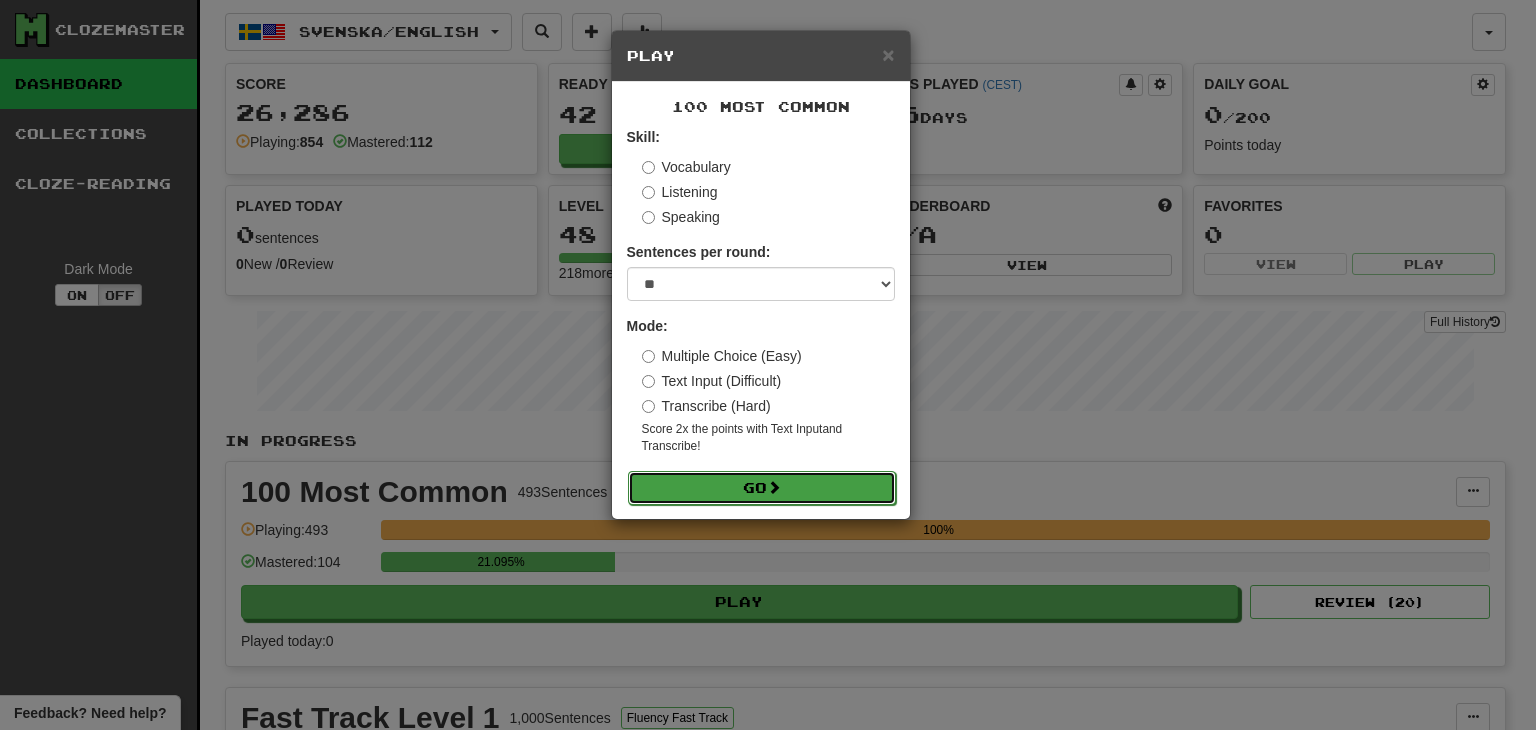 click on "Go" at bounding box center [762, 488] 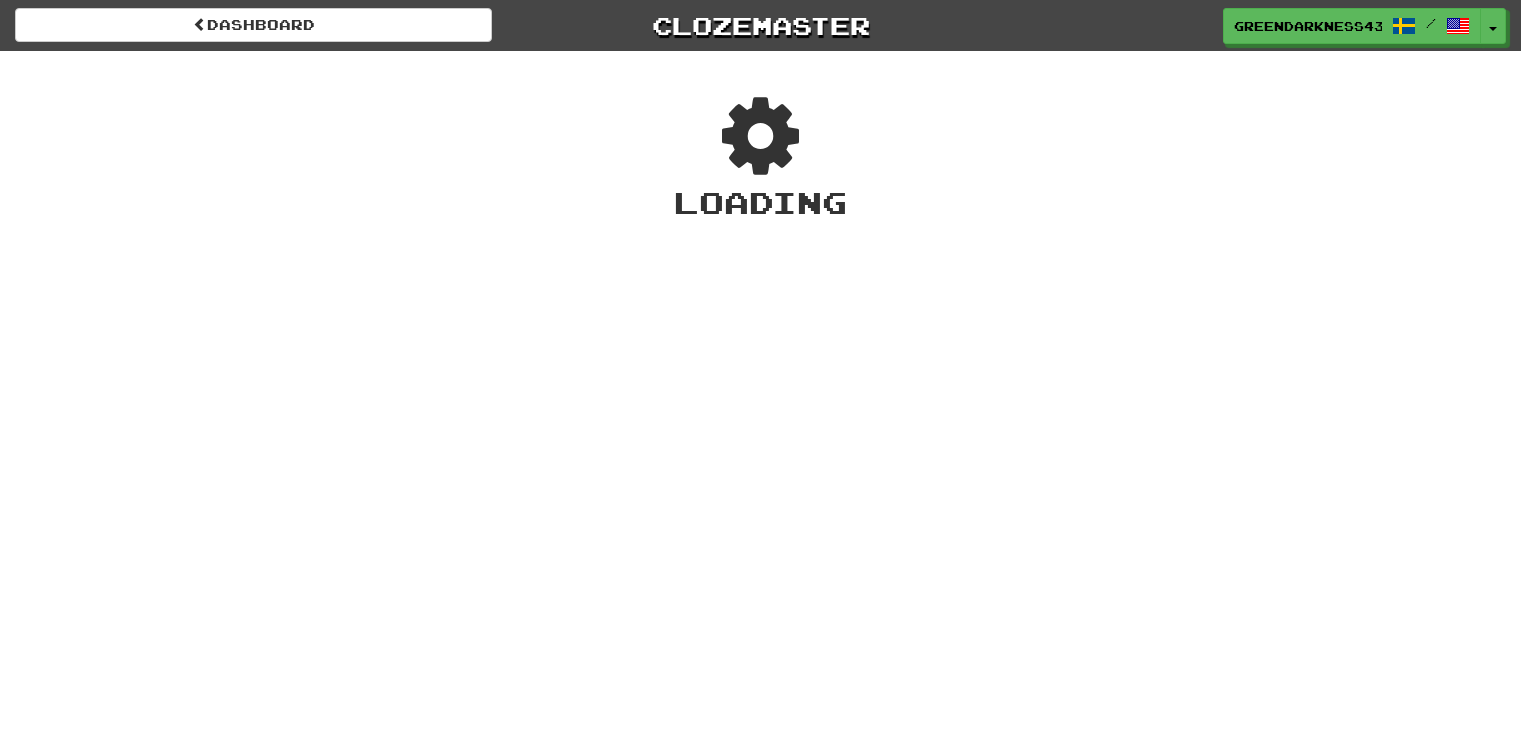scroll, scrollTop: 0, scrollLeft: 0, axis: both 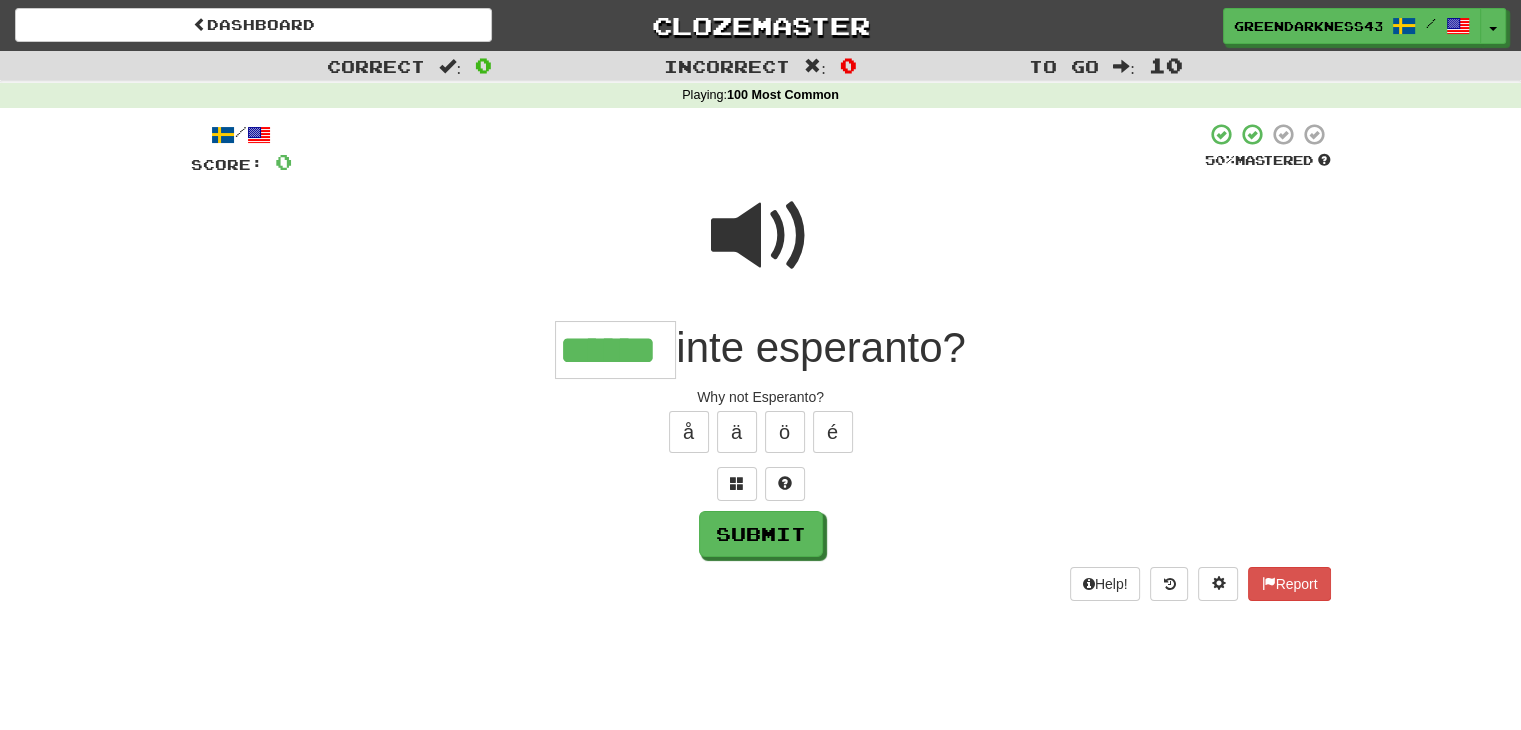 type on "******" 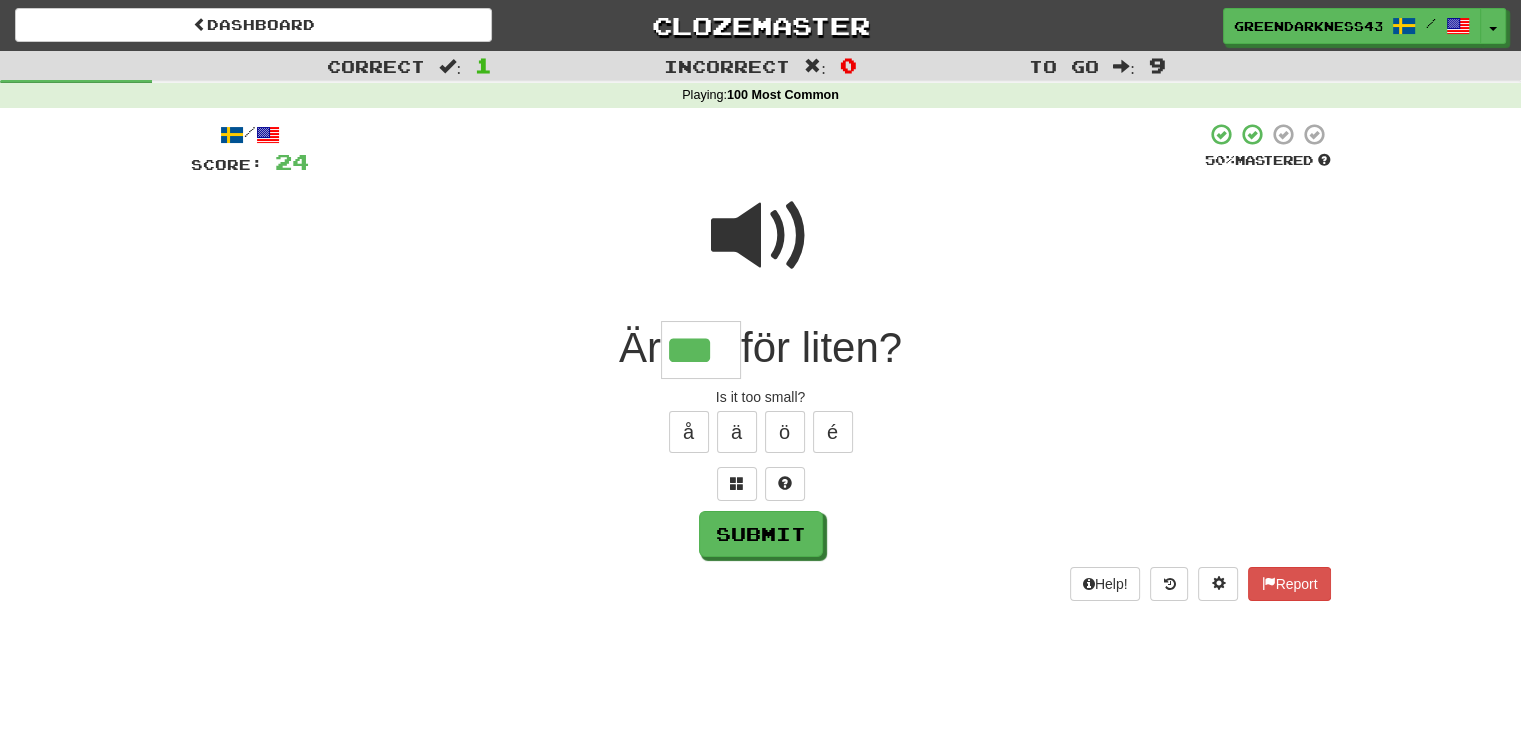 type on "***" 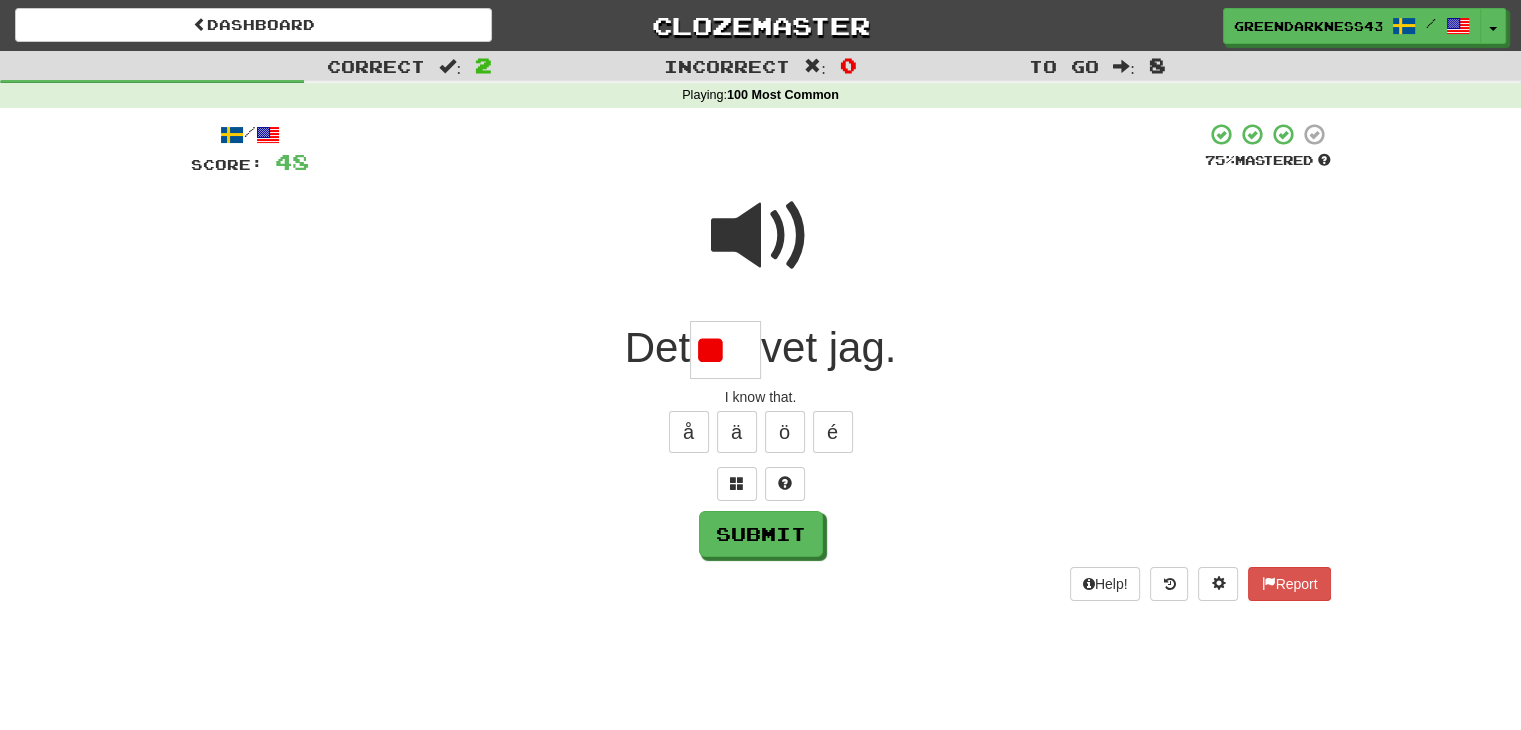 type on "*" 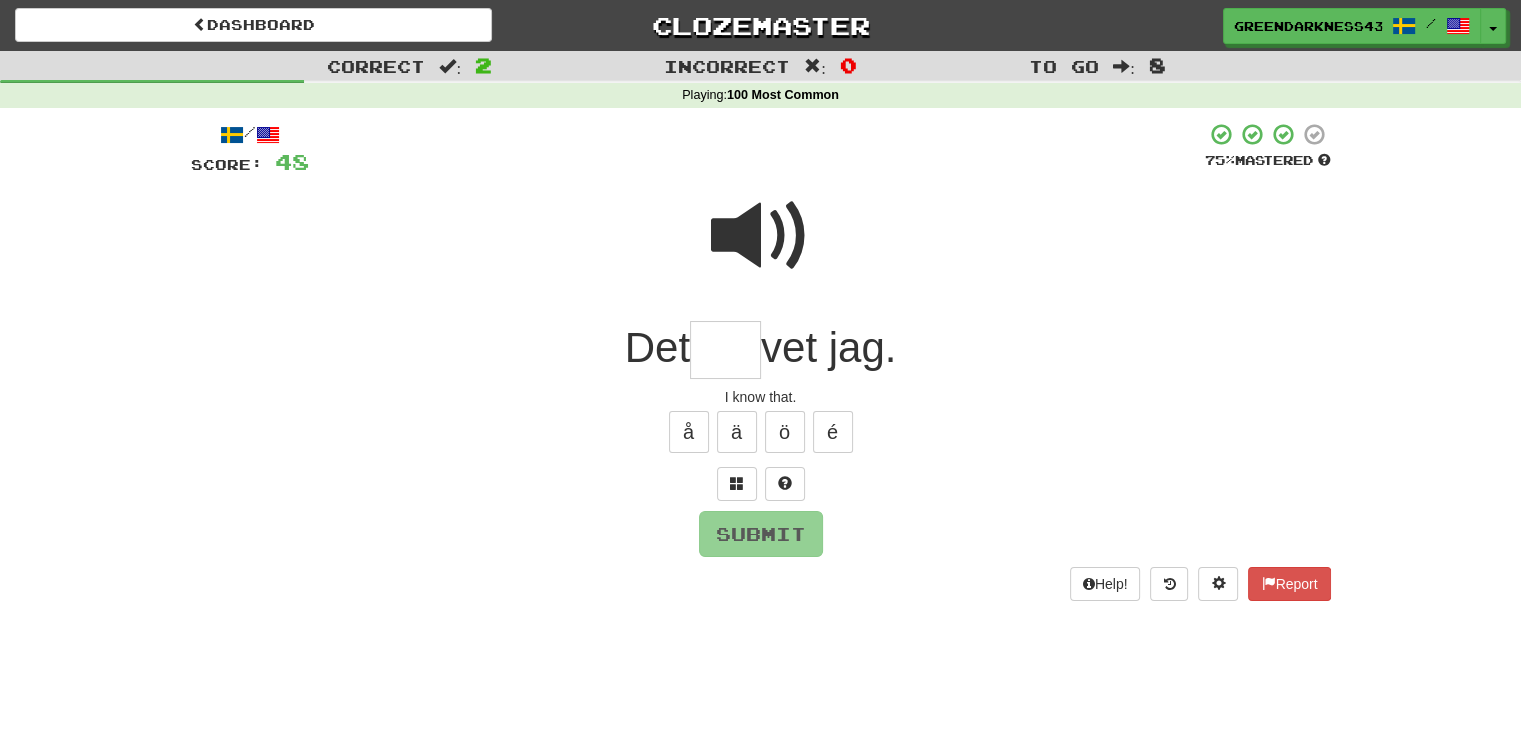click at bounding box center [761, 236] 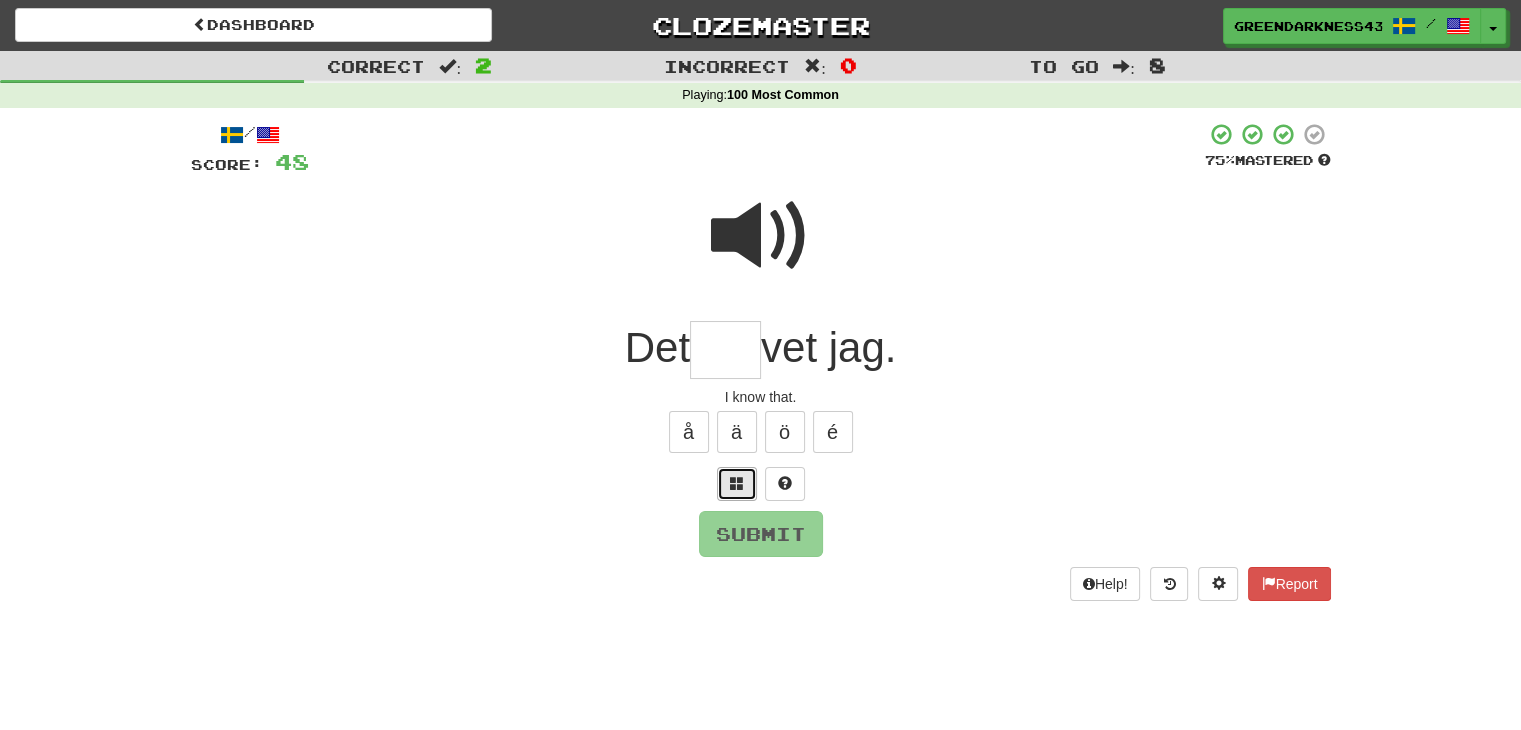 click at bounding box center (737, 484) 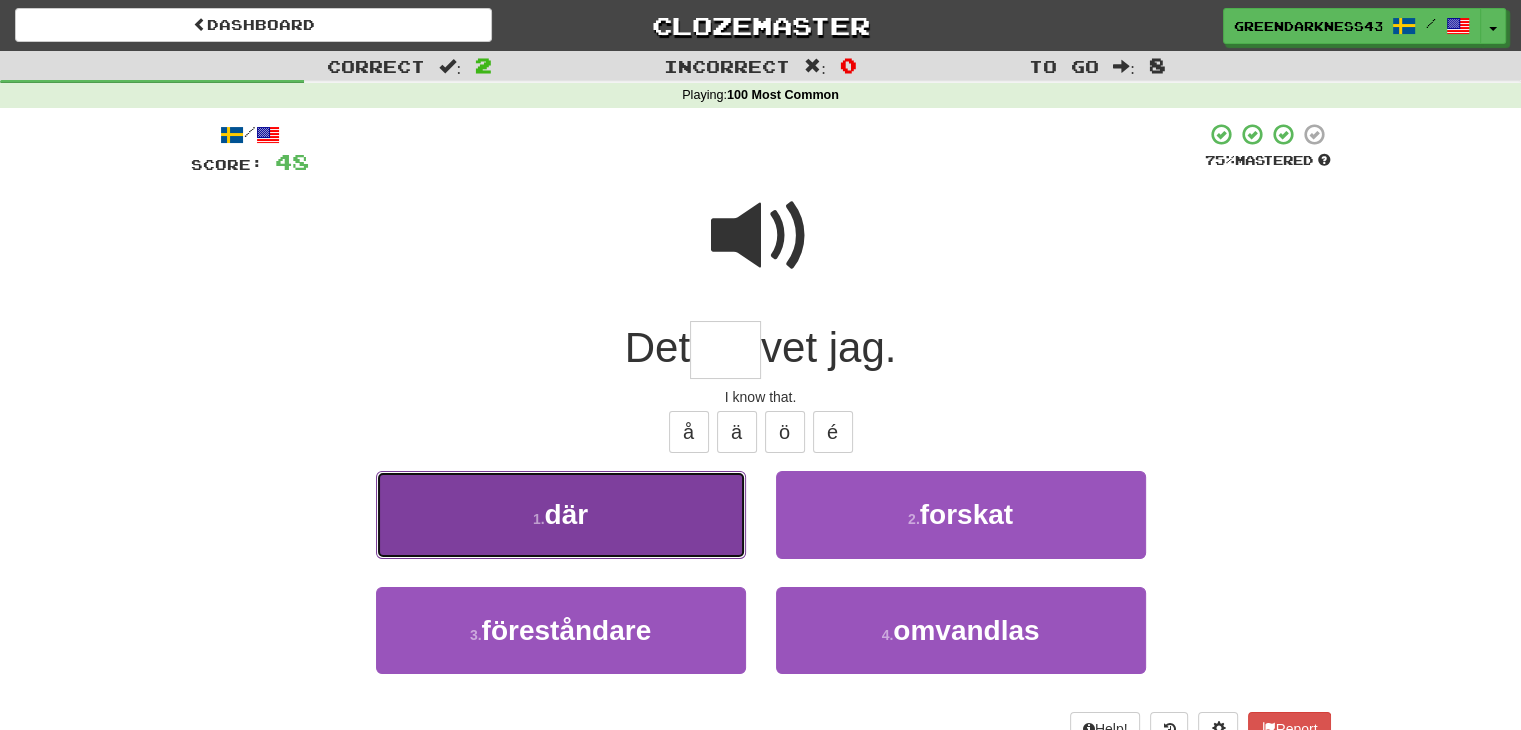 click on "1 .  där" at bounding box center [561, 514] 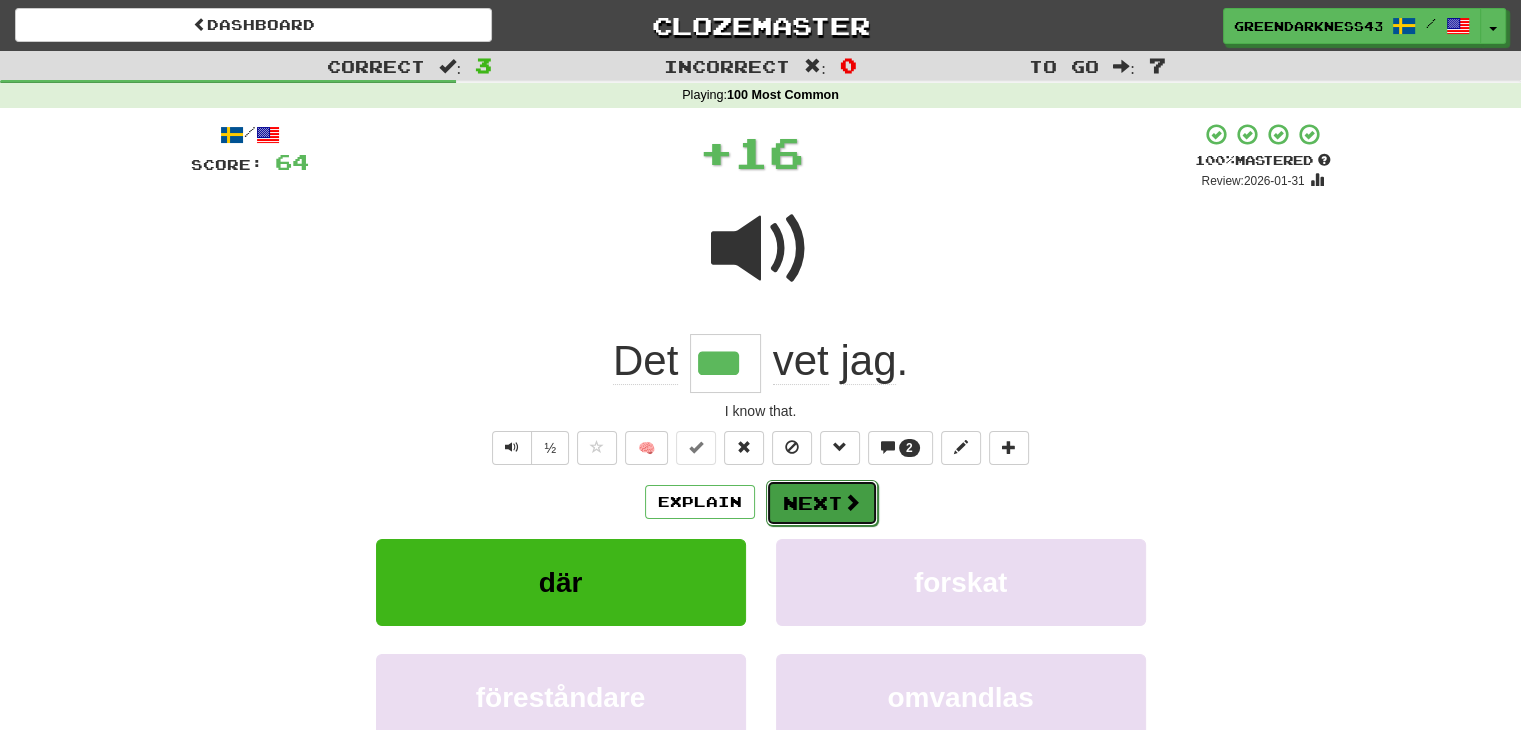 click on "Next" at bounding box center [822, 503] 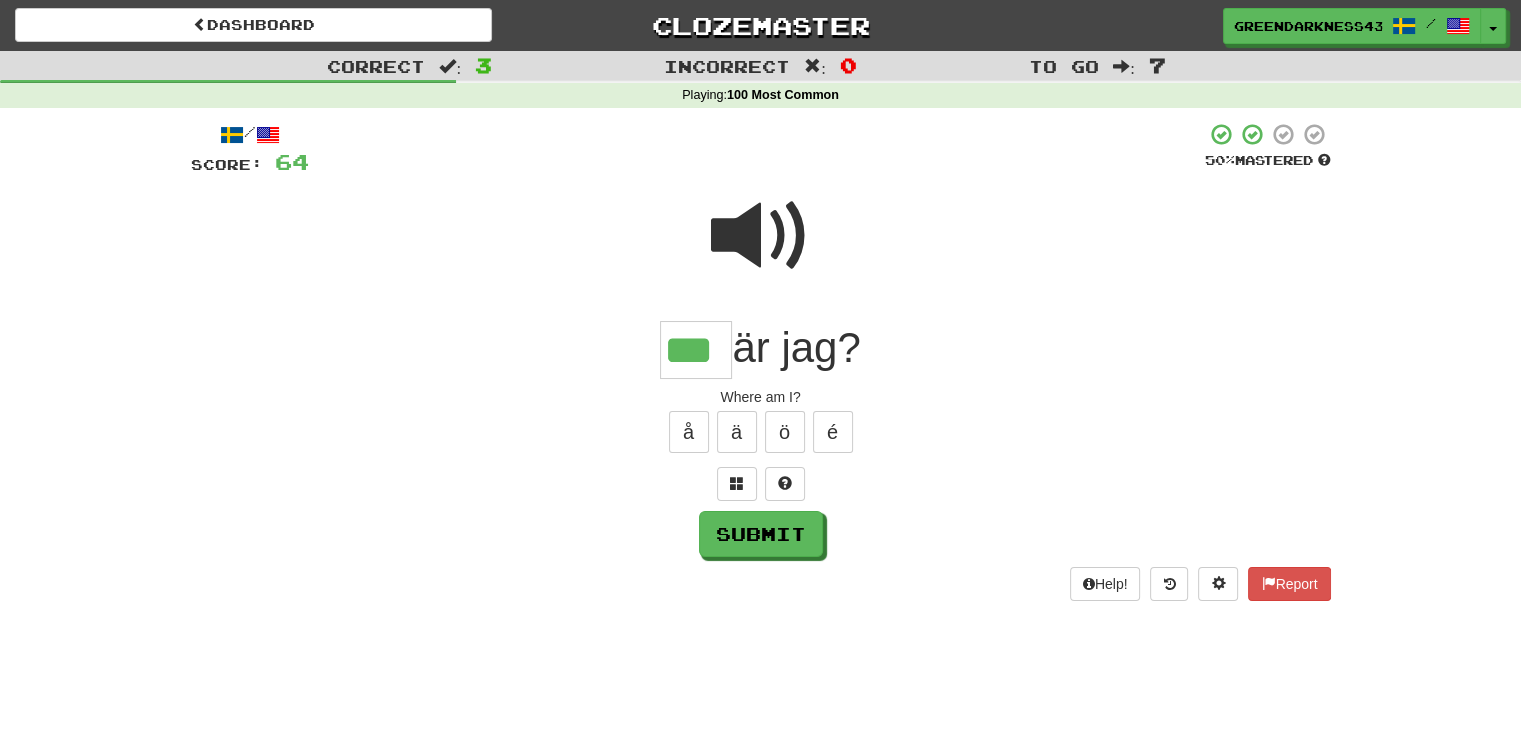 type on "***" 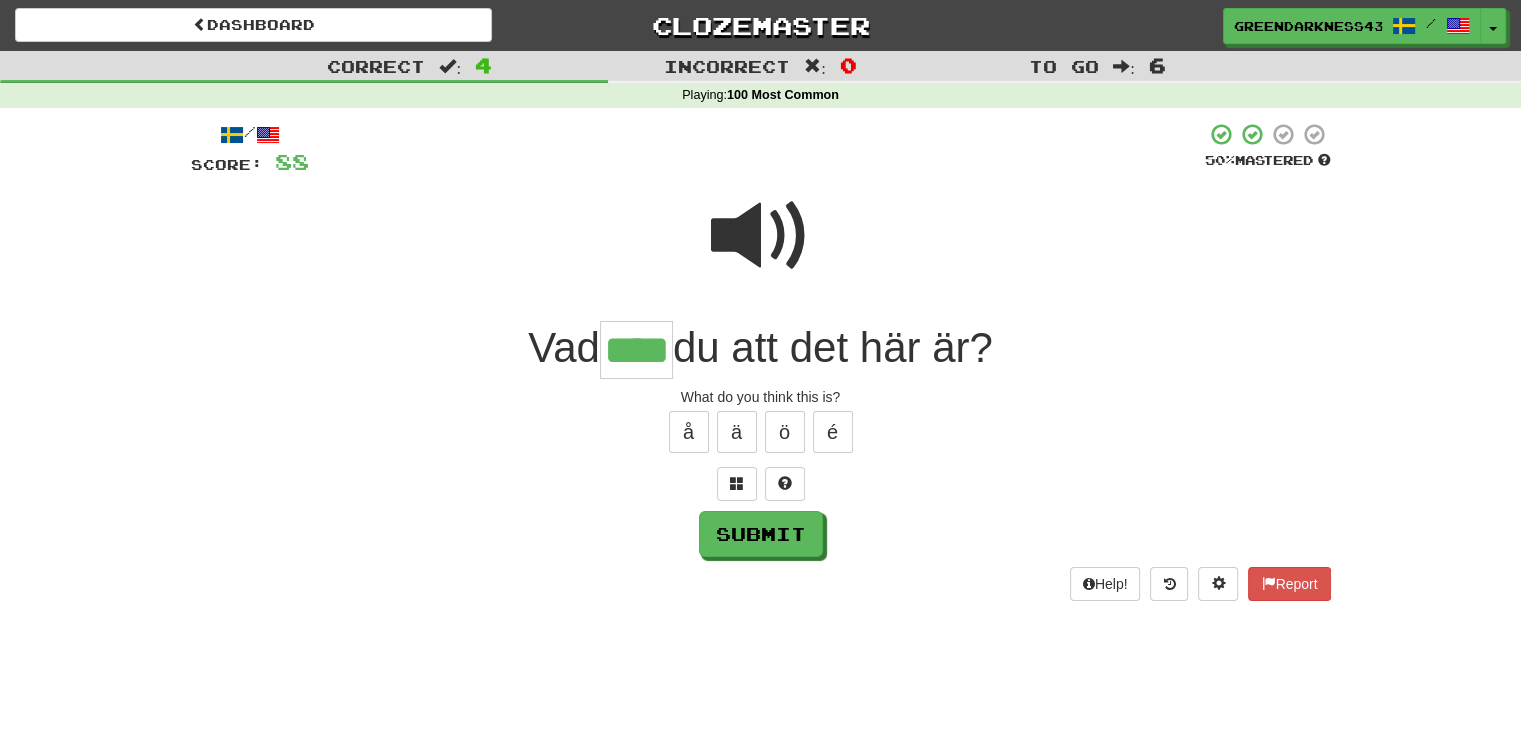 type on "****" 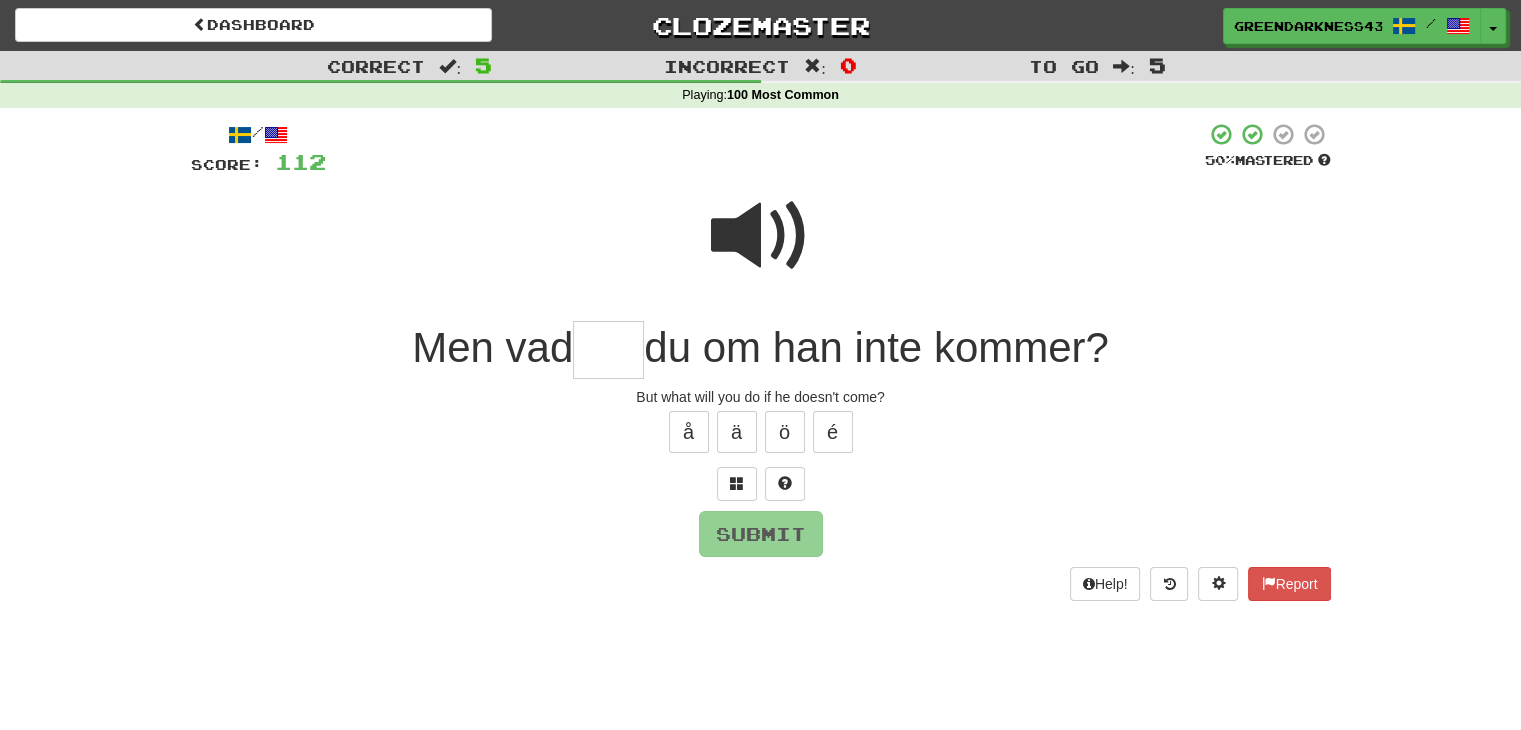 click at bounding box center (761, 236) 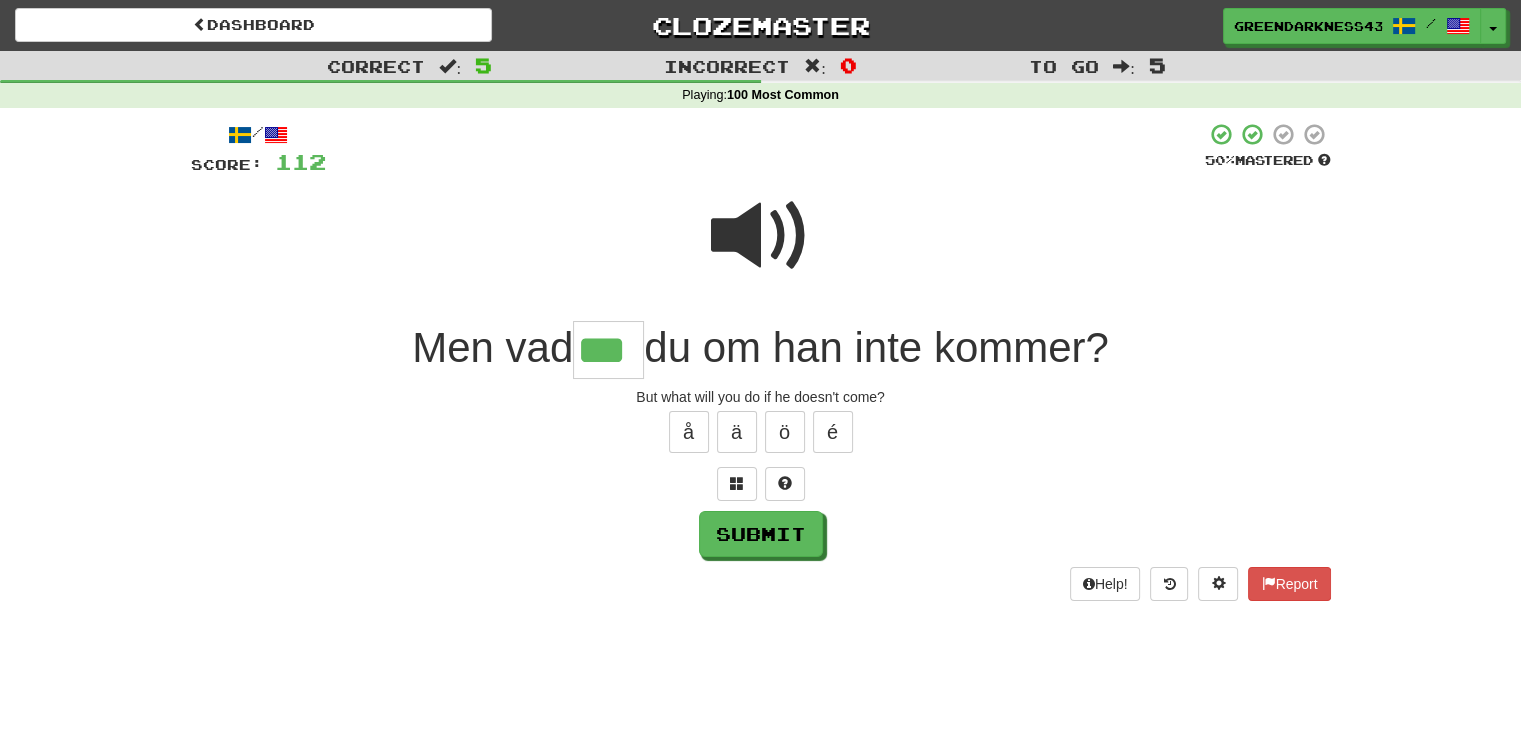 scroll, scrollTop: 0, scrollLeft: 0, axis: both 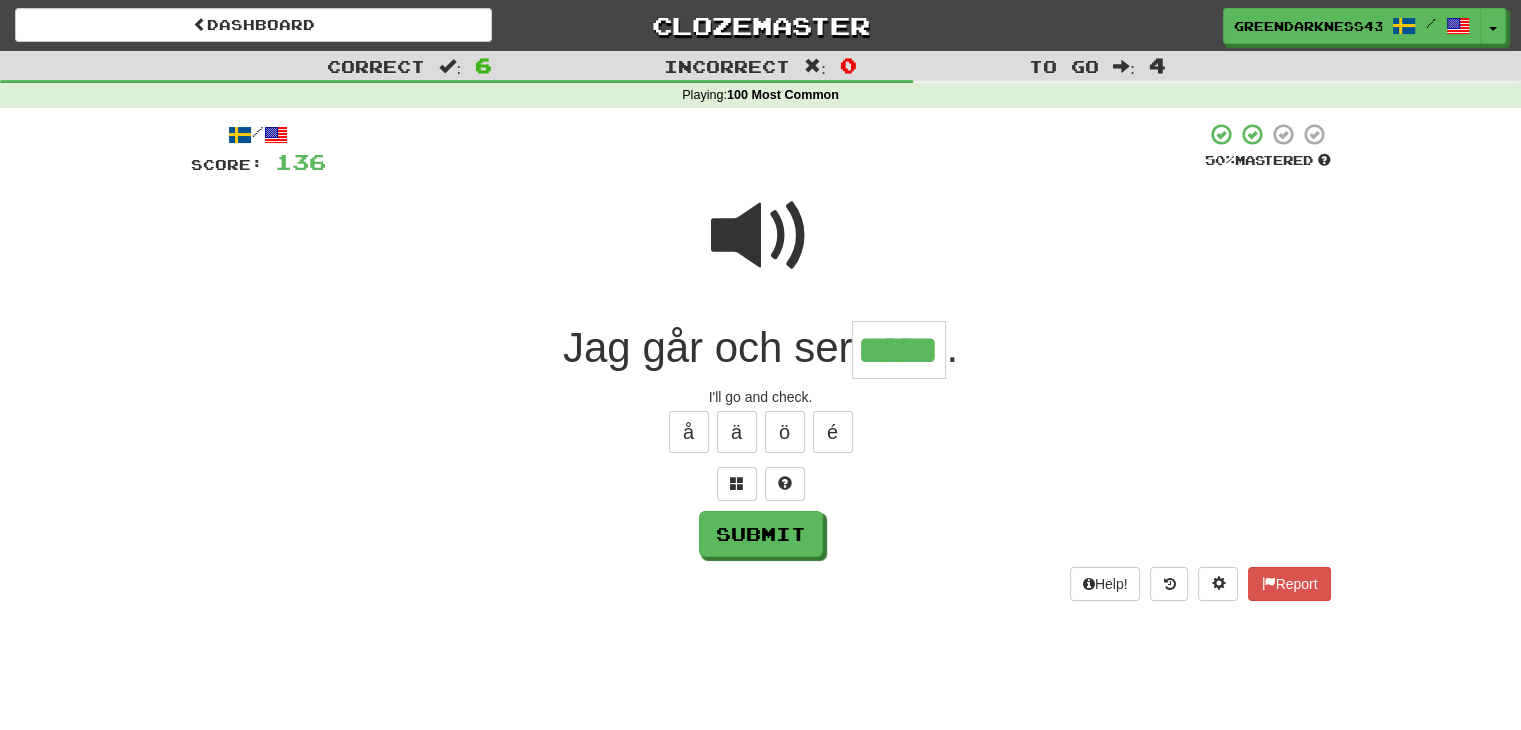 type on "*****" 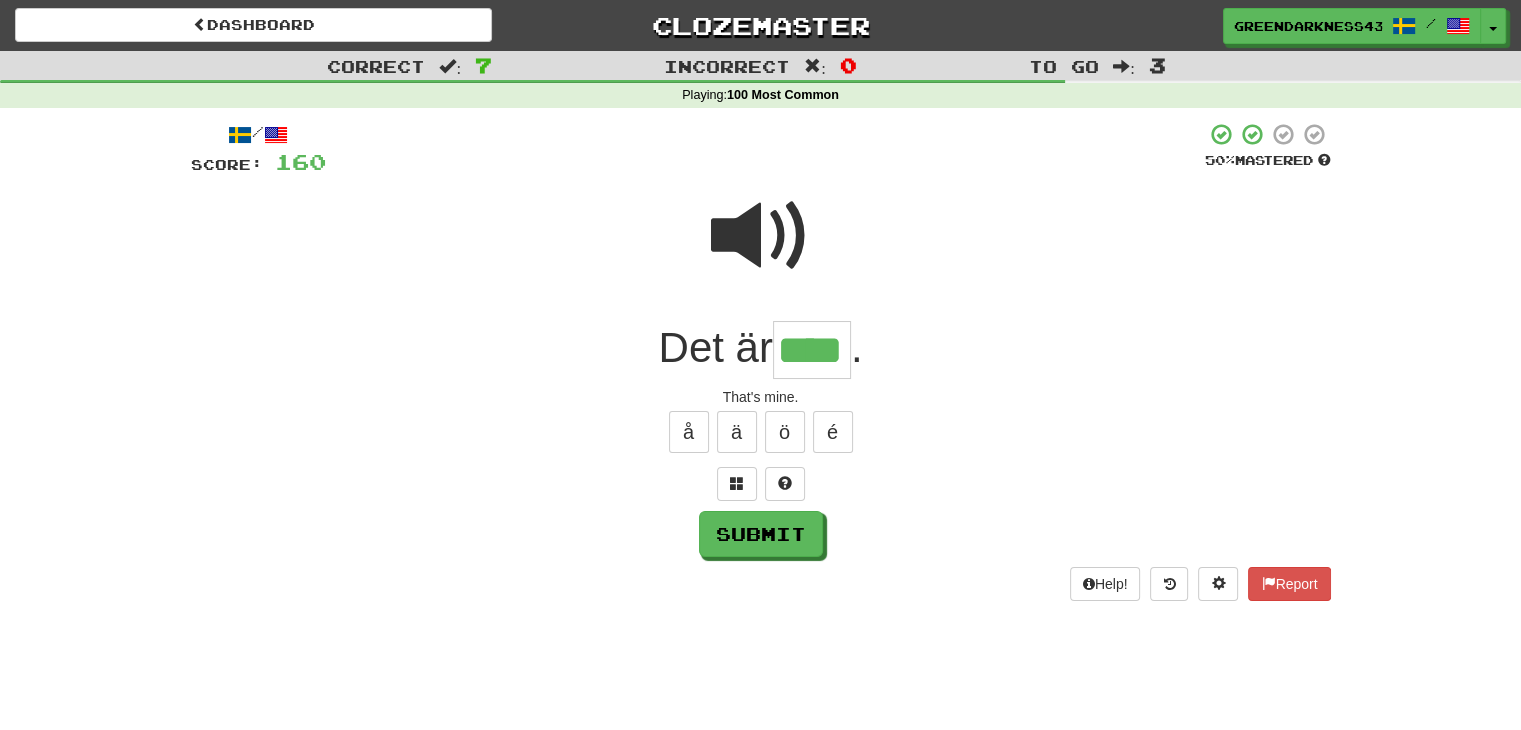 type on "****" 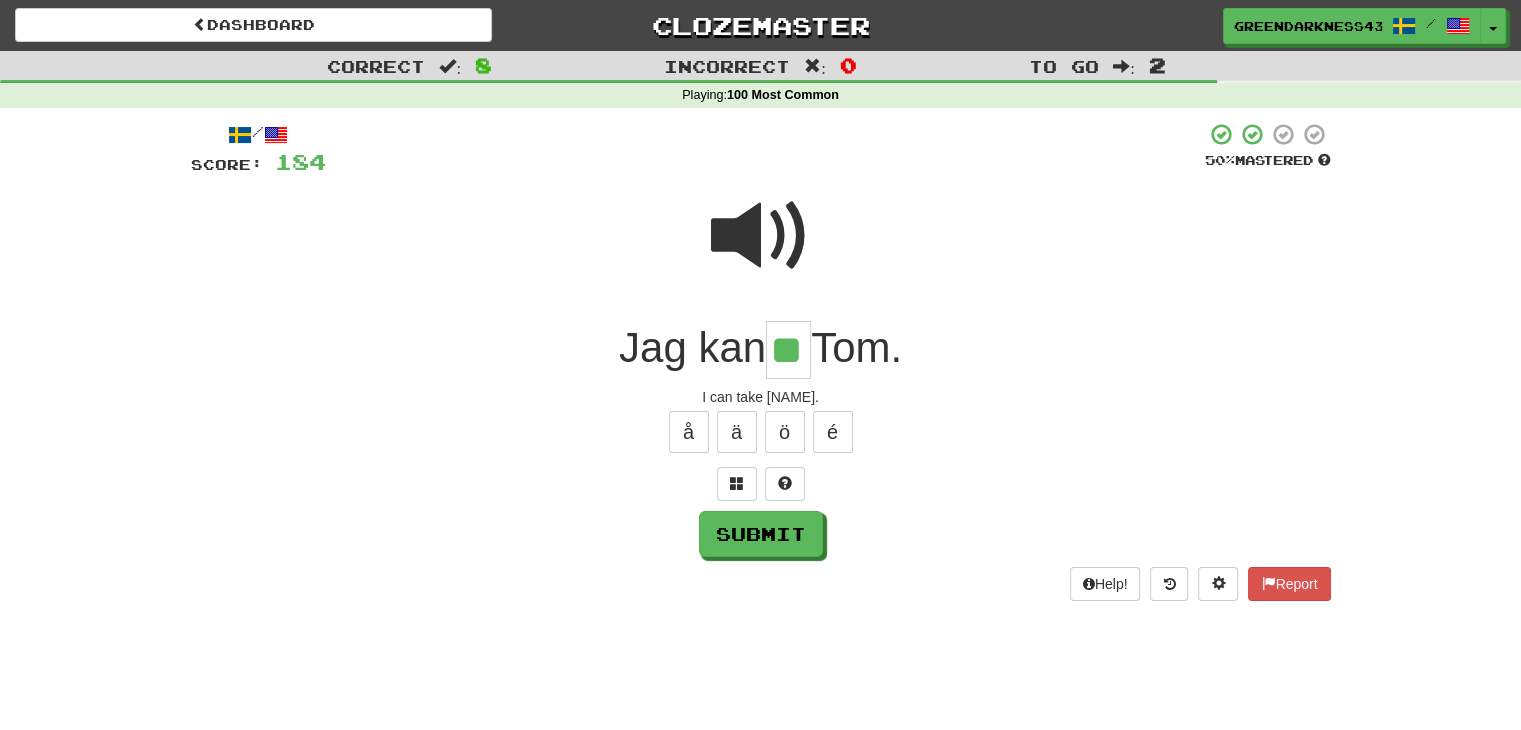 type on "**" 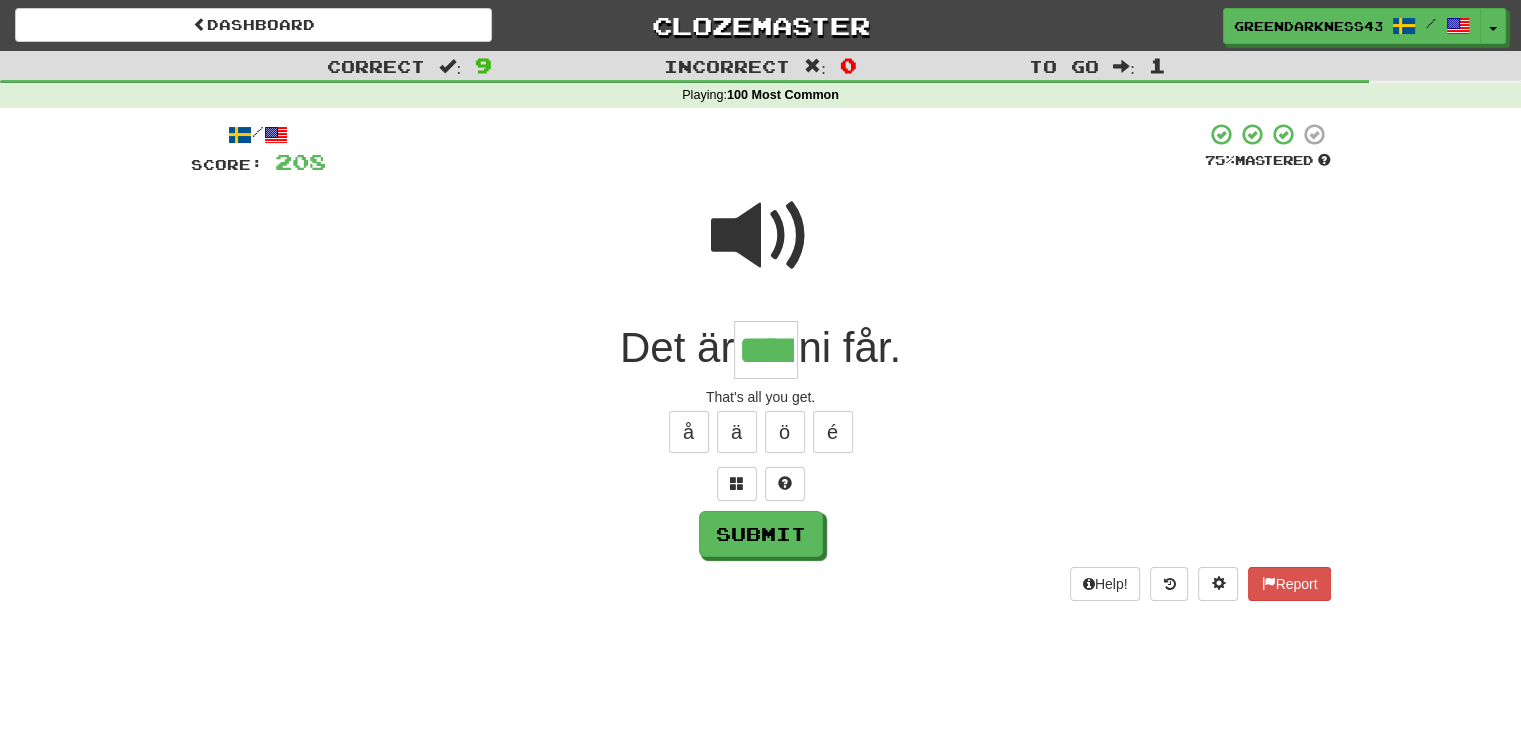 type on "****" 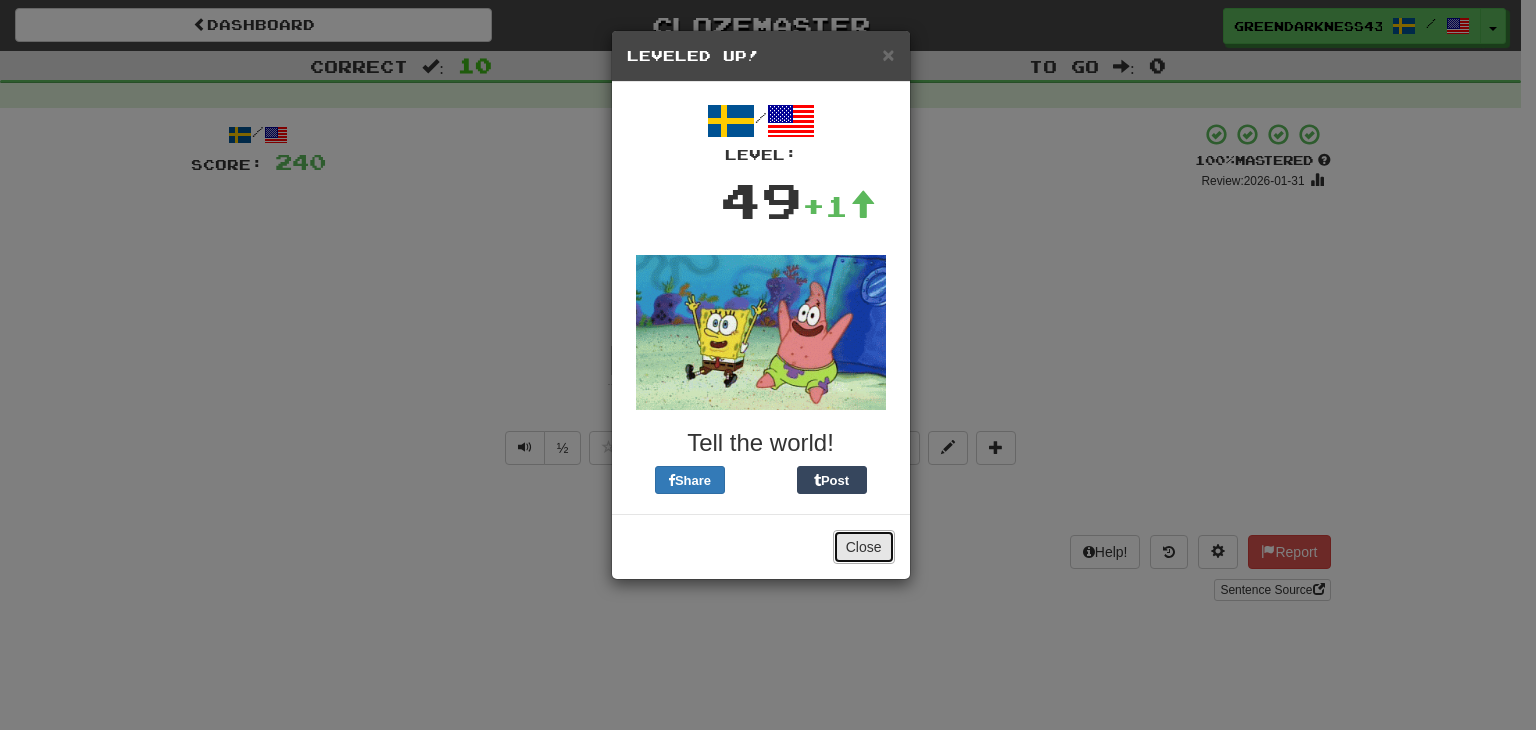 click on "Close" at bounding box center (864, 547) 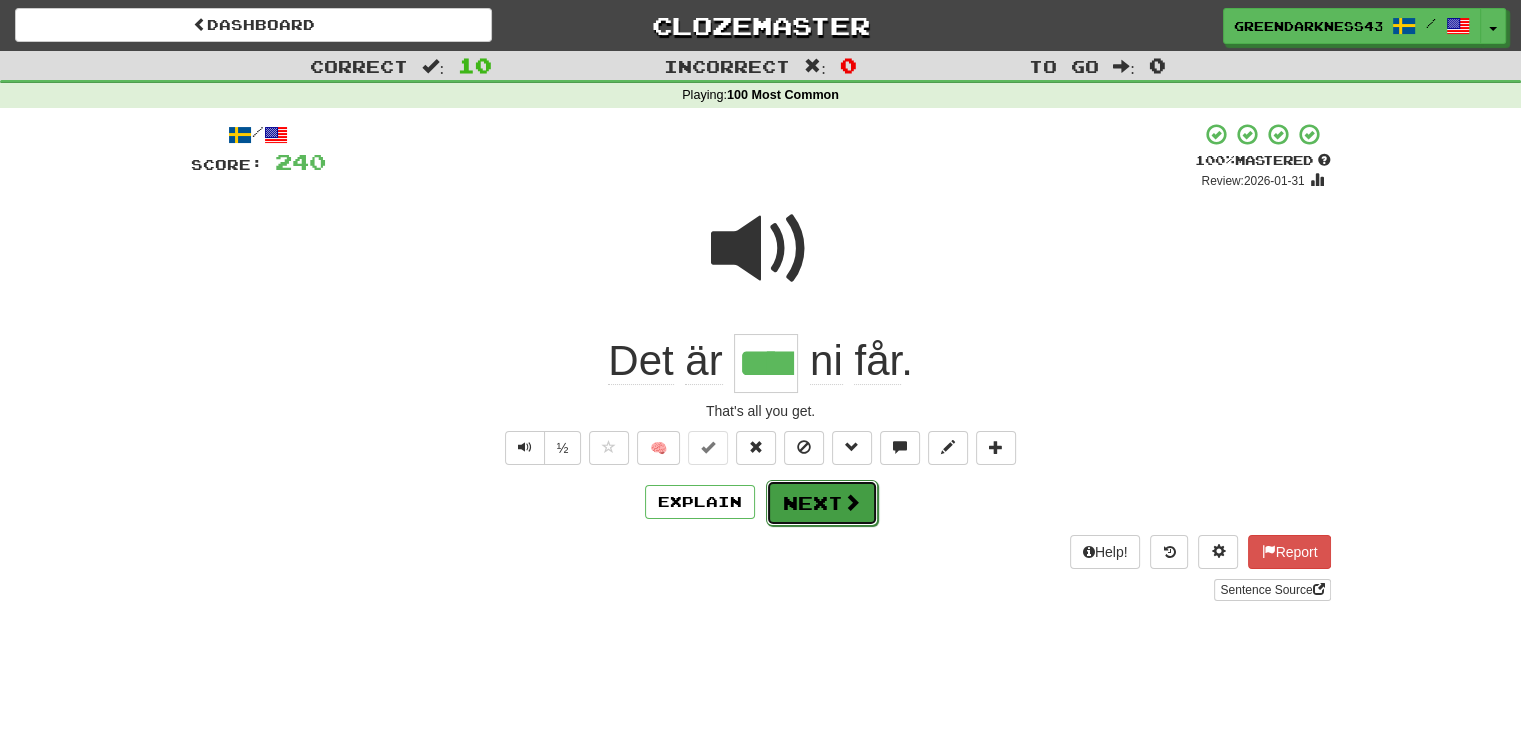 click at bounding box center (852, 502) 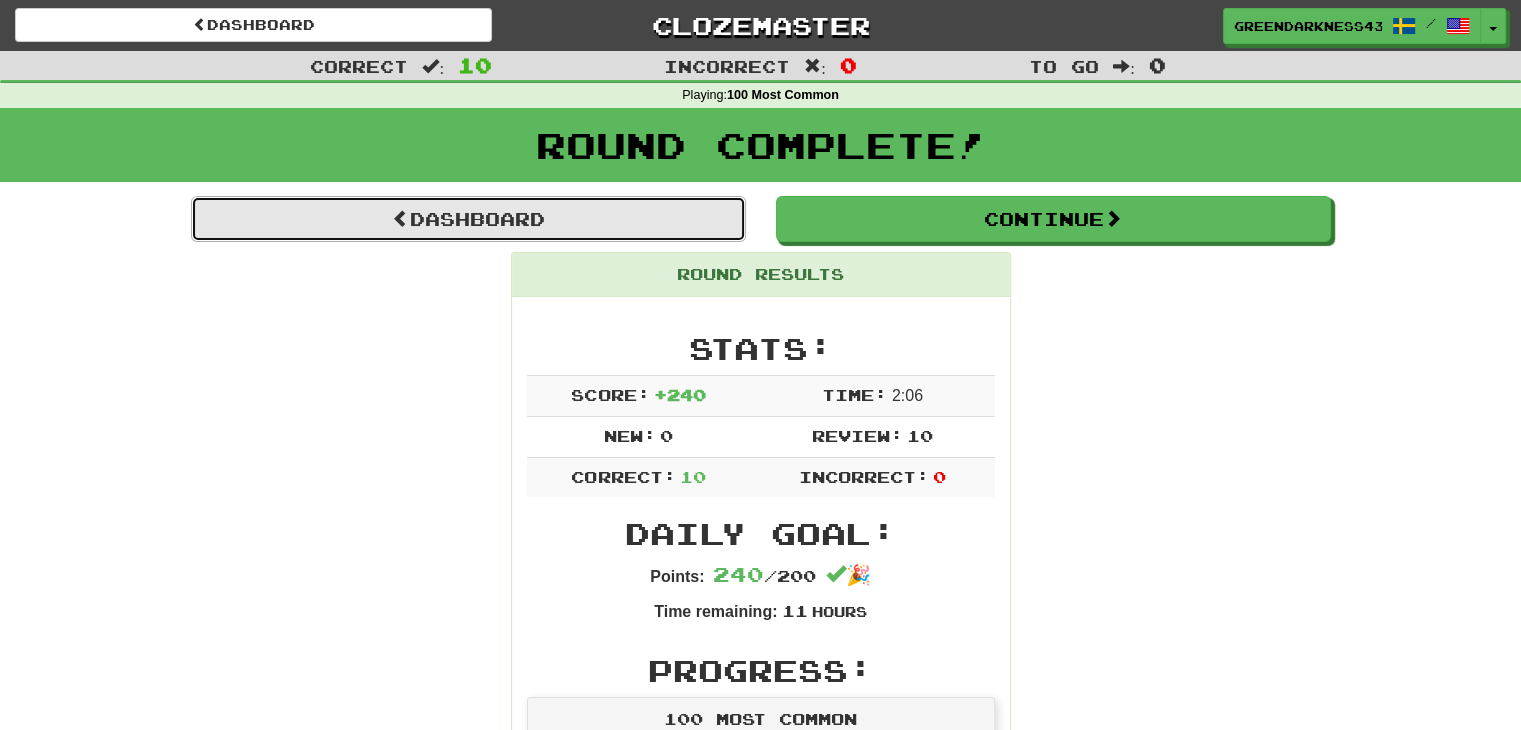 click on "Dashboard" at bounding box center (468, 219) 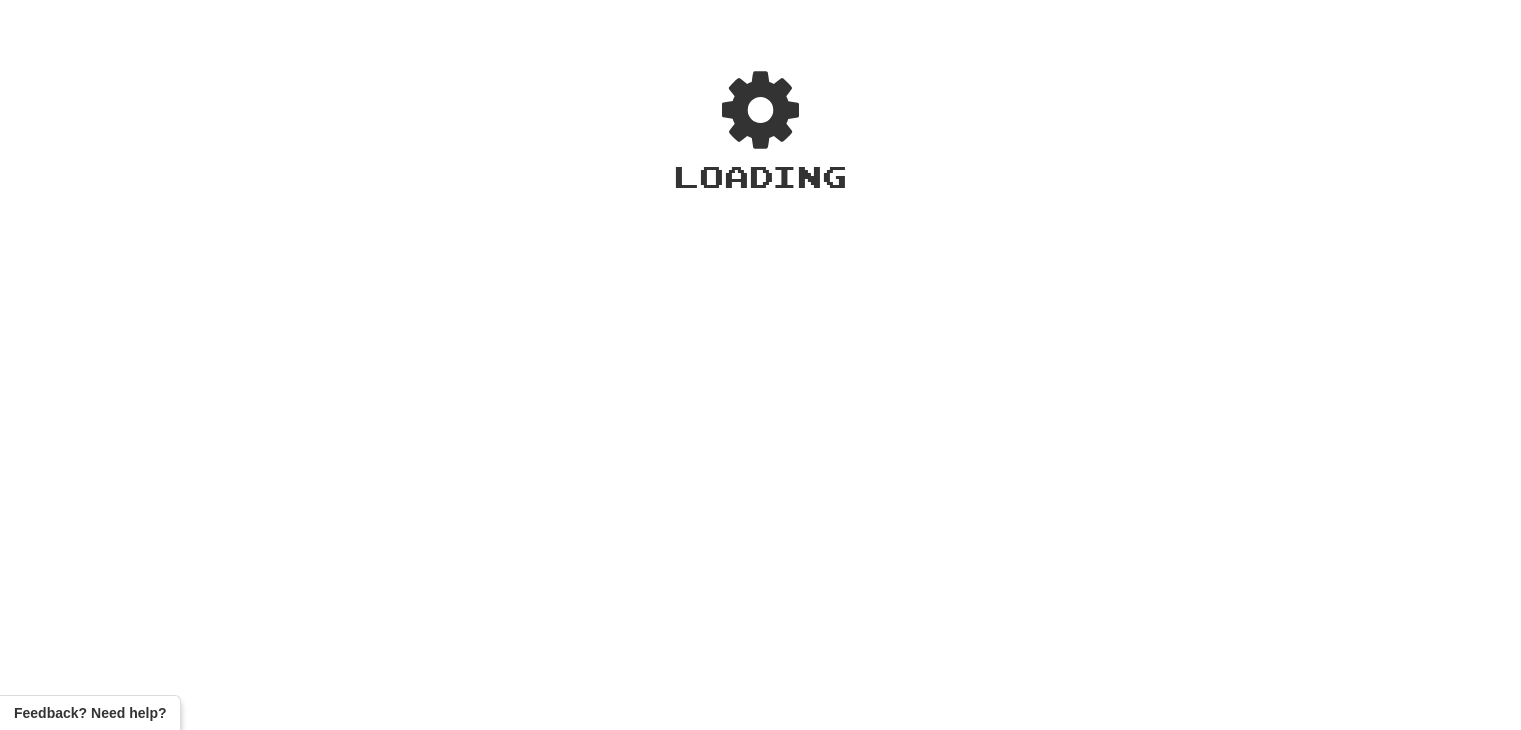 scroll, scrollTop: 0, scrollLeft: 0, axis: both 